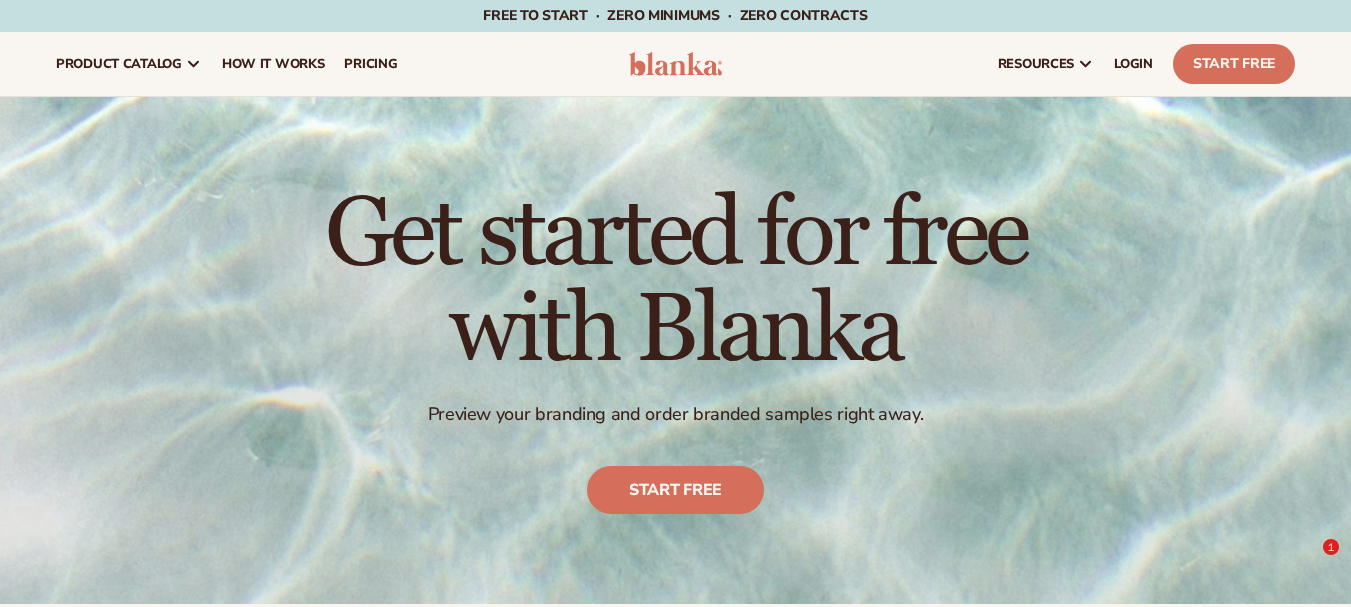 scroll, scrollTop: 1000, scrollLeft: 0, axis: vertical 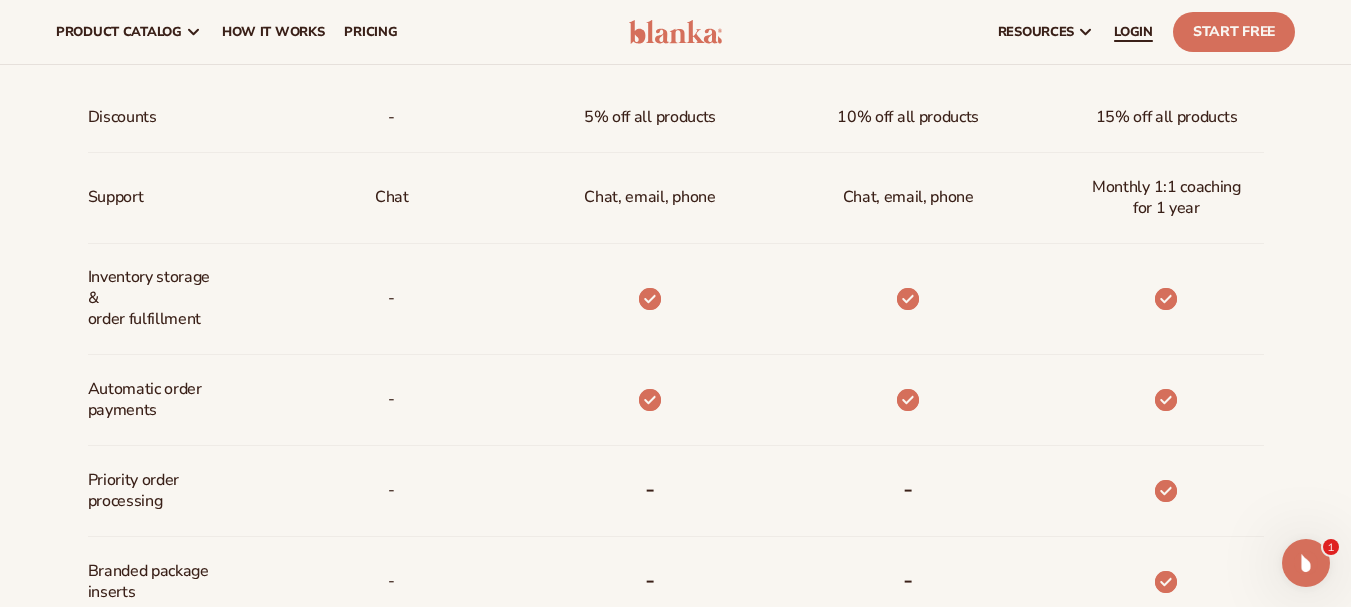 click on "LOGIN" at bounding box center [1133, 32] 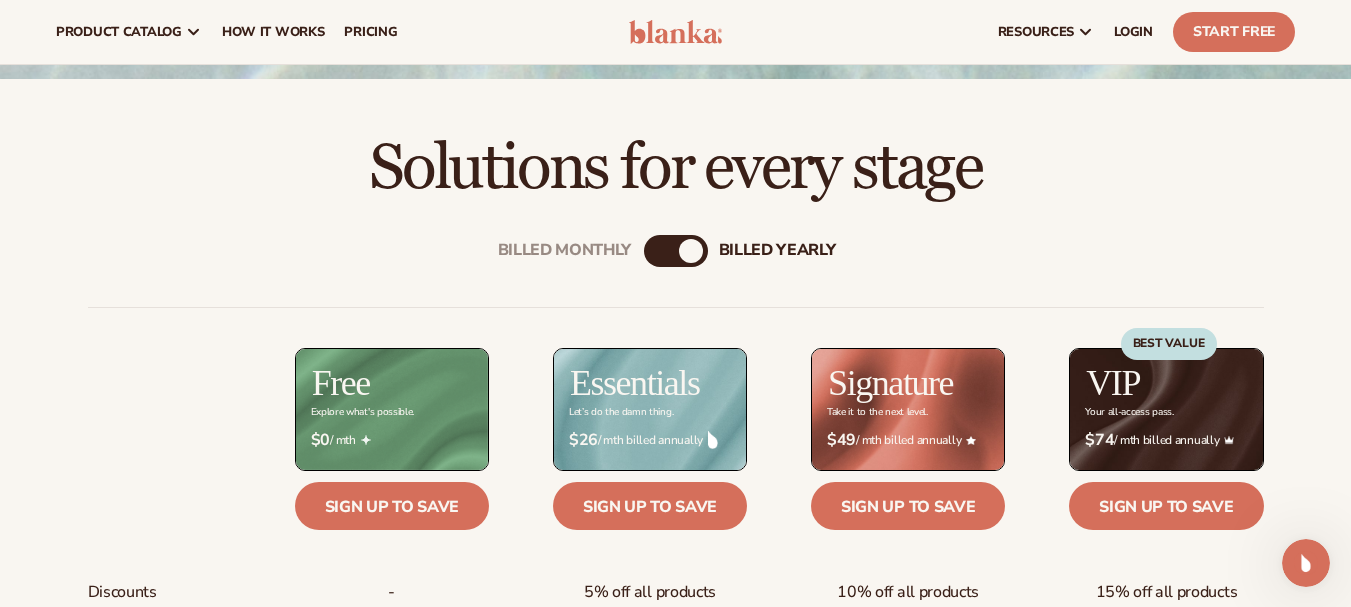 scroll, scrollTop: 0, scrollLeft: 0, axis: both 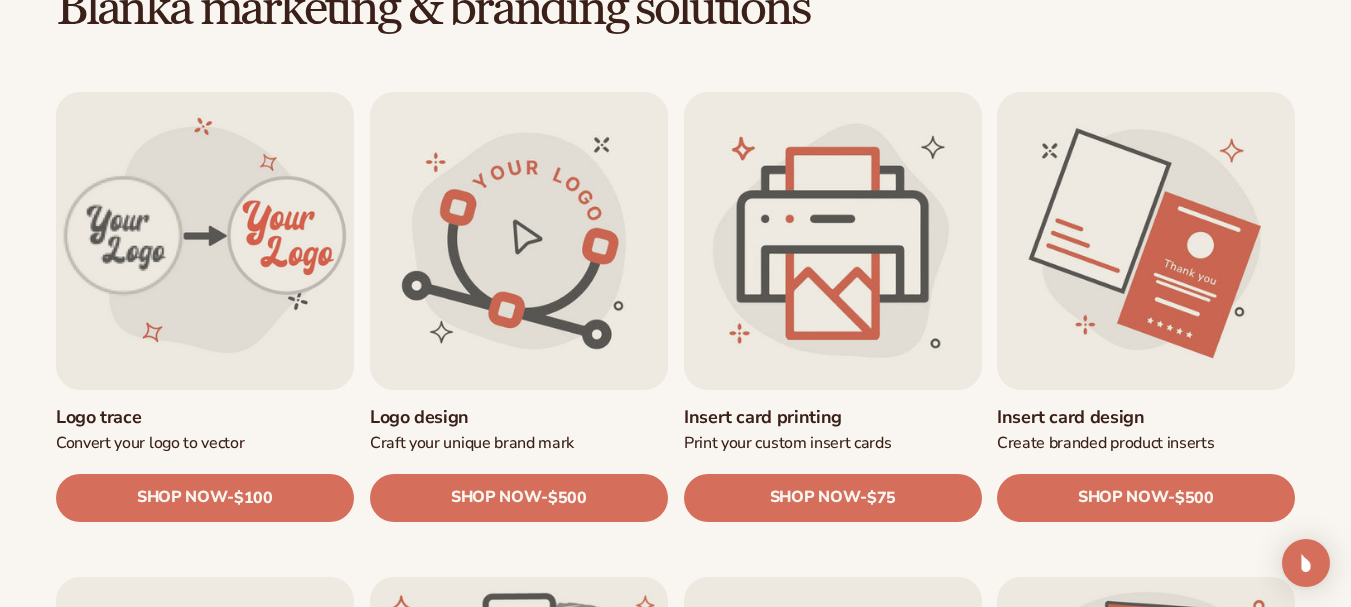 click on "Insert card printing" at bounding box center (833, 416) 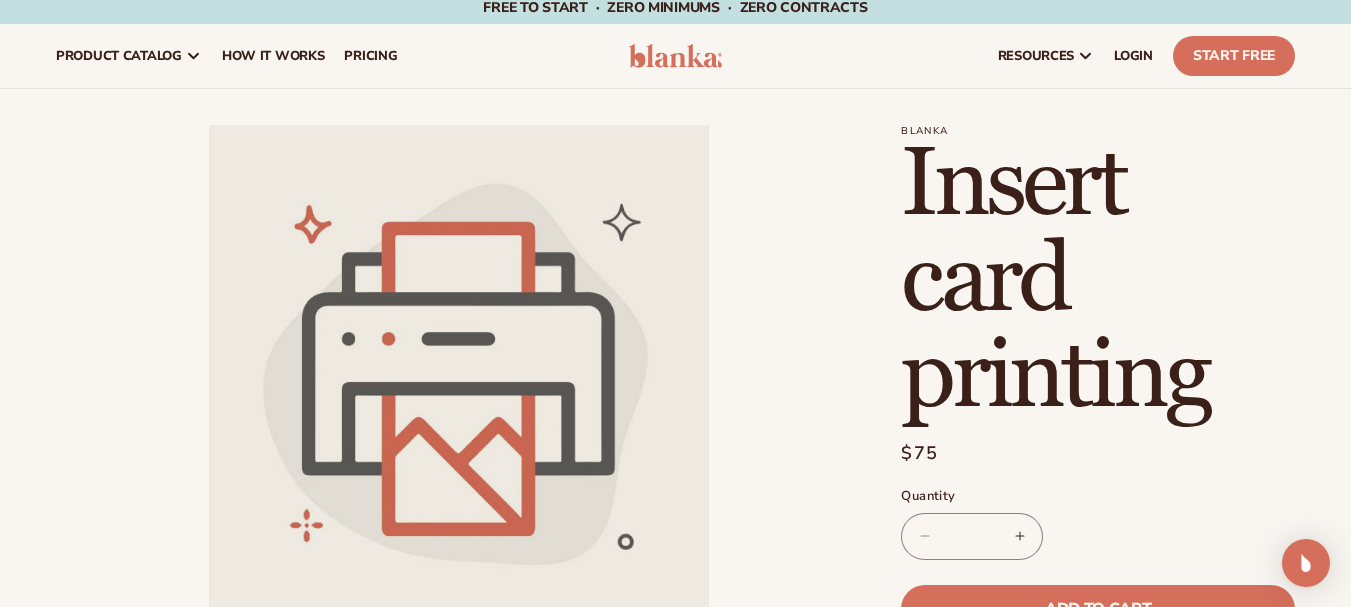 scroll, scrollTop: 0, scrollLeft: 0, axis: both 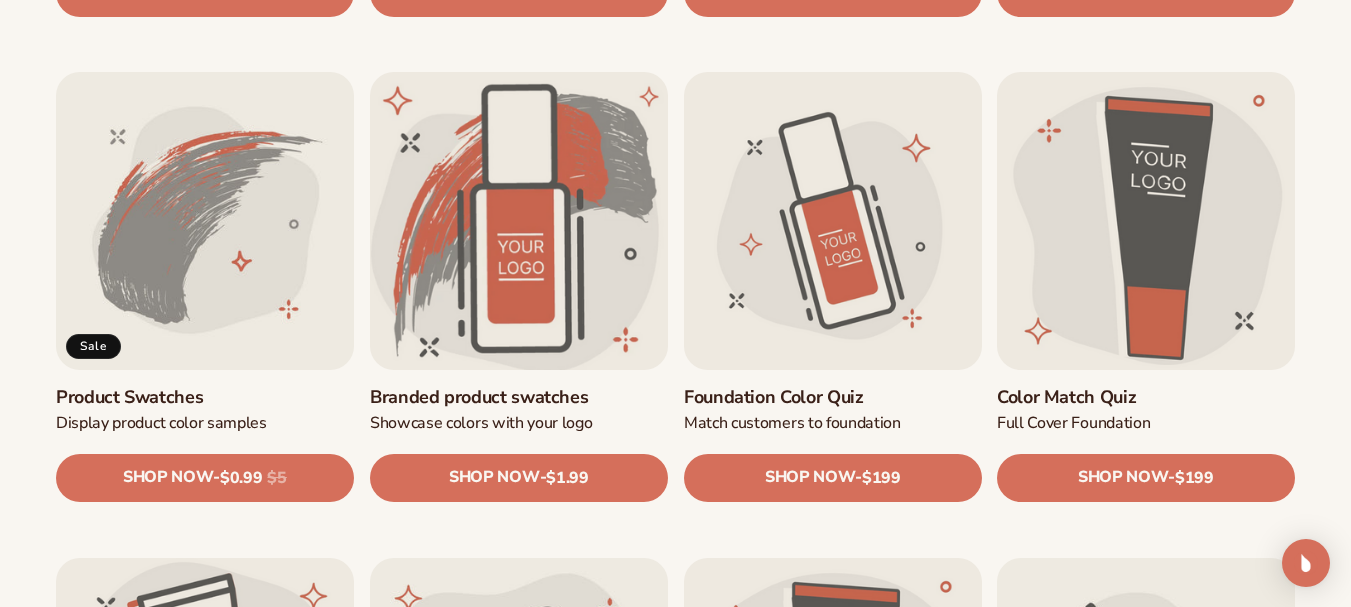 click on "Branded product swatches" at bounding box center (519, 397) 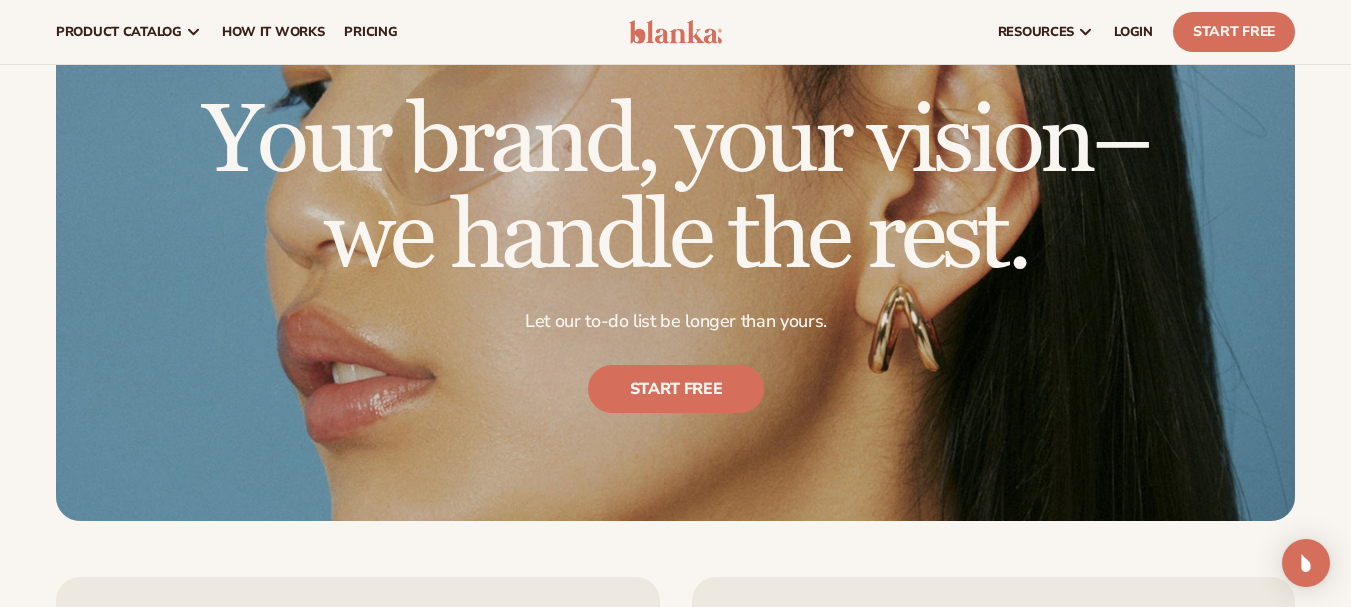 scroll, scrollTop: 1900, scrollLeft: 0, axis: vertical 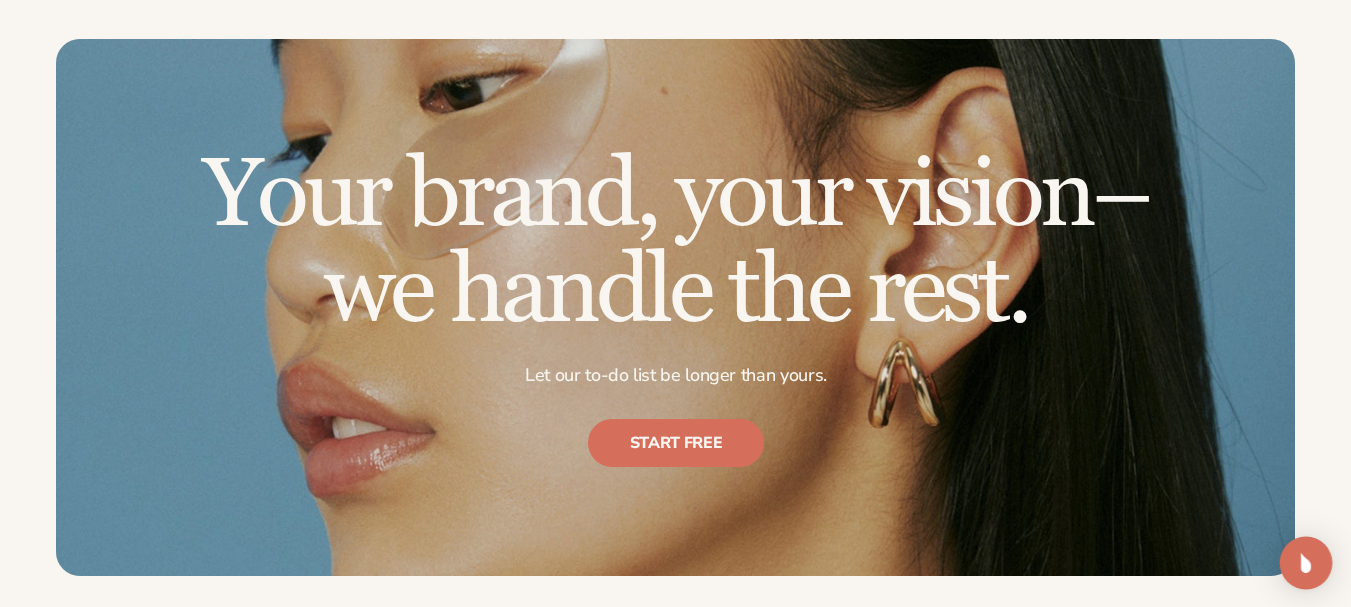 click at bounding box center [1306, 563] 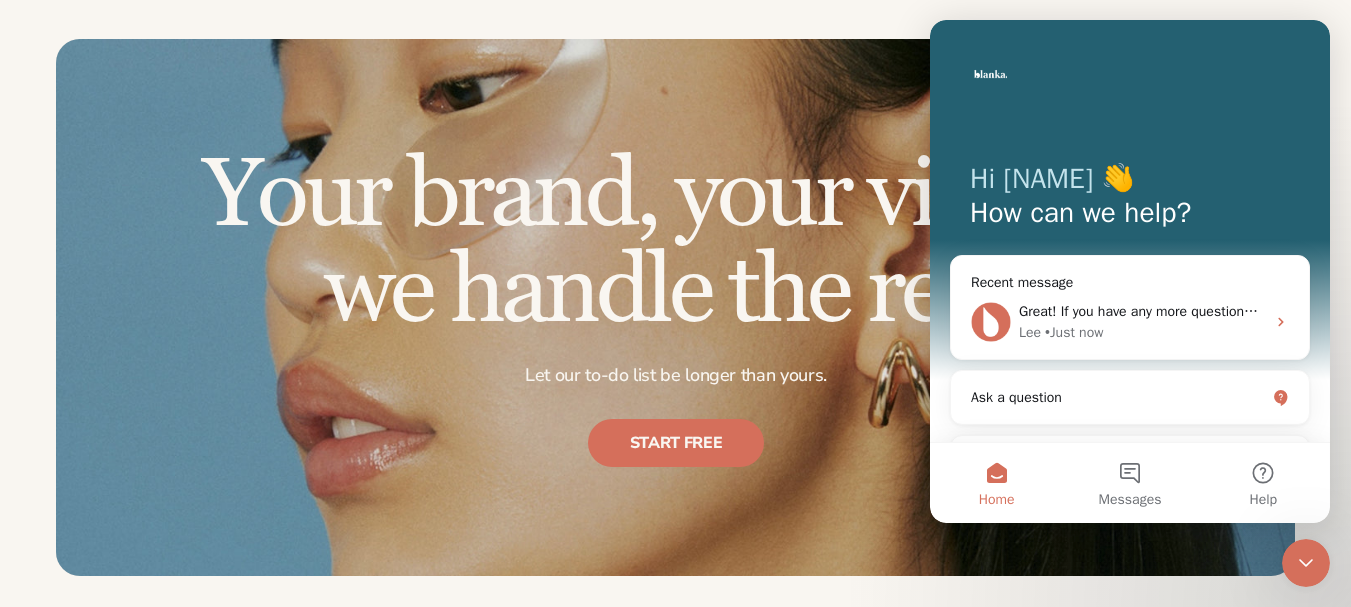 scroll, scrollTop: 0, scrollLeft: 0, axis: both 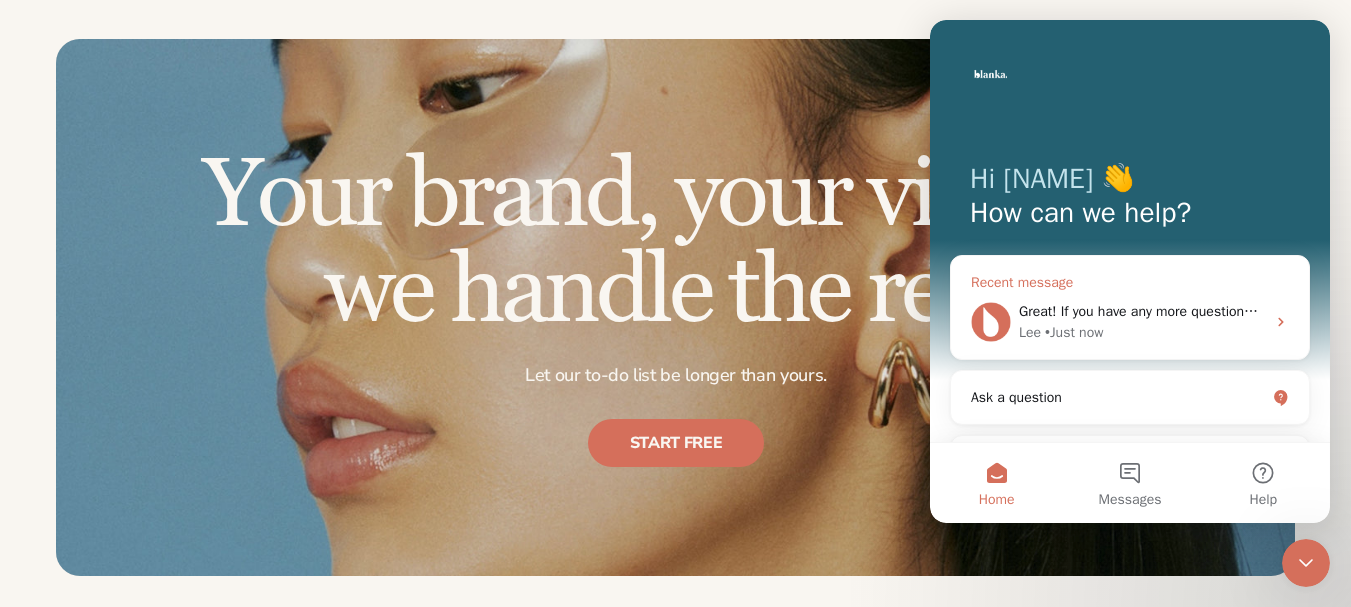 click on "Great! If you have any more questions or need further assistance, feel free to ask. [NAME] [LAST] • Just now" at bounding box center [1142, 311] 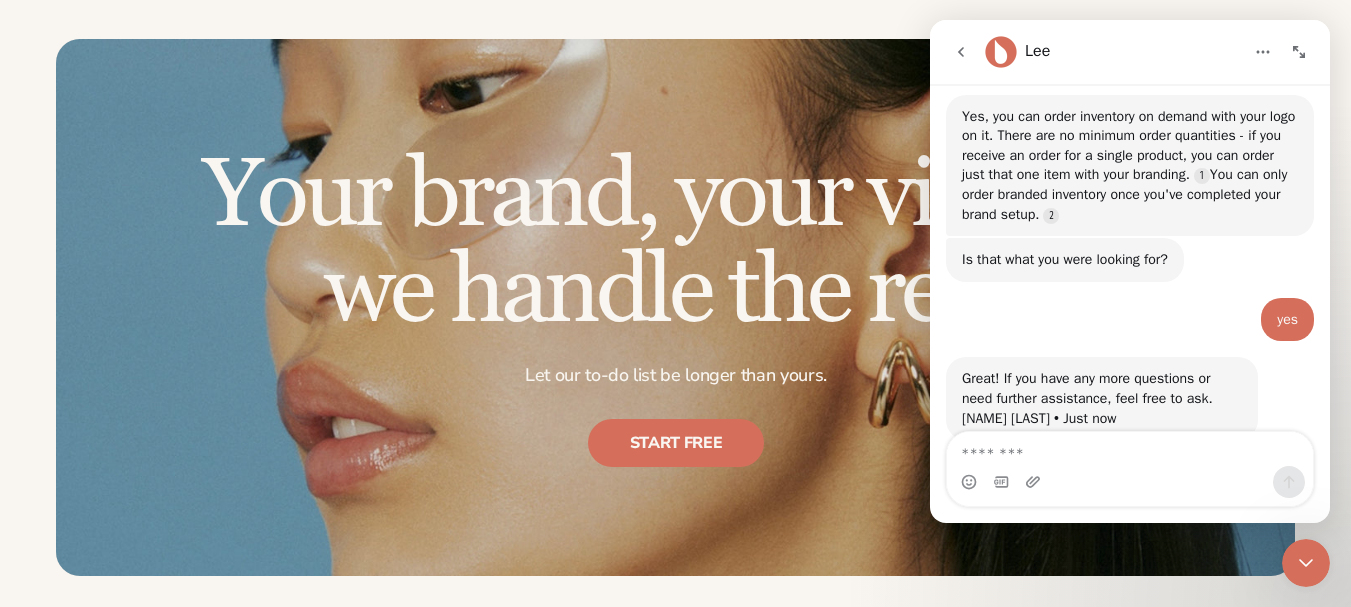 scroll, scrollTop: 996, scrollLeft: 0, axis: vertical 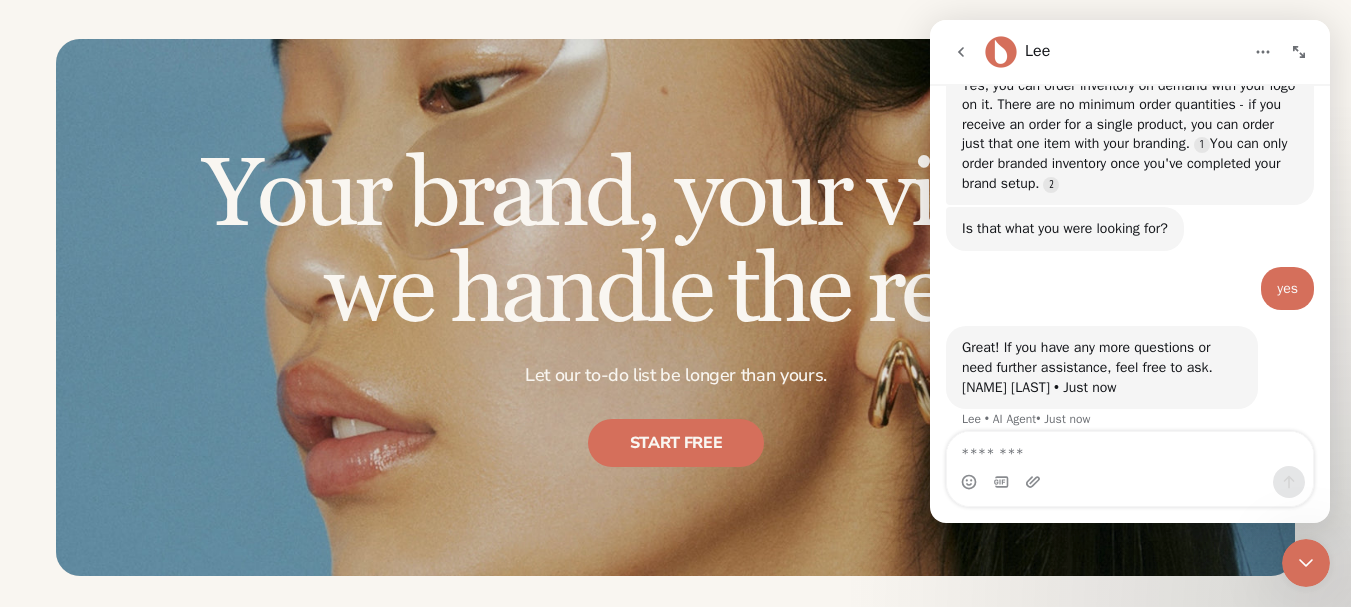 click at bounding box center [1130, 449] 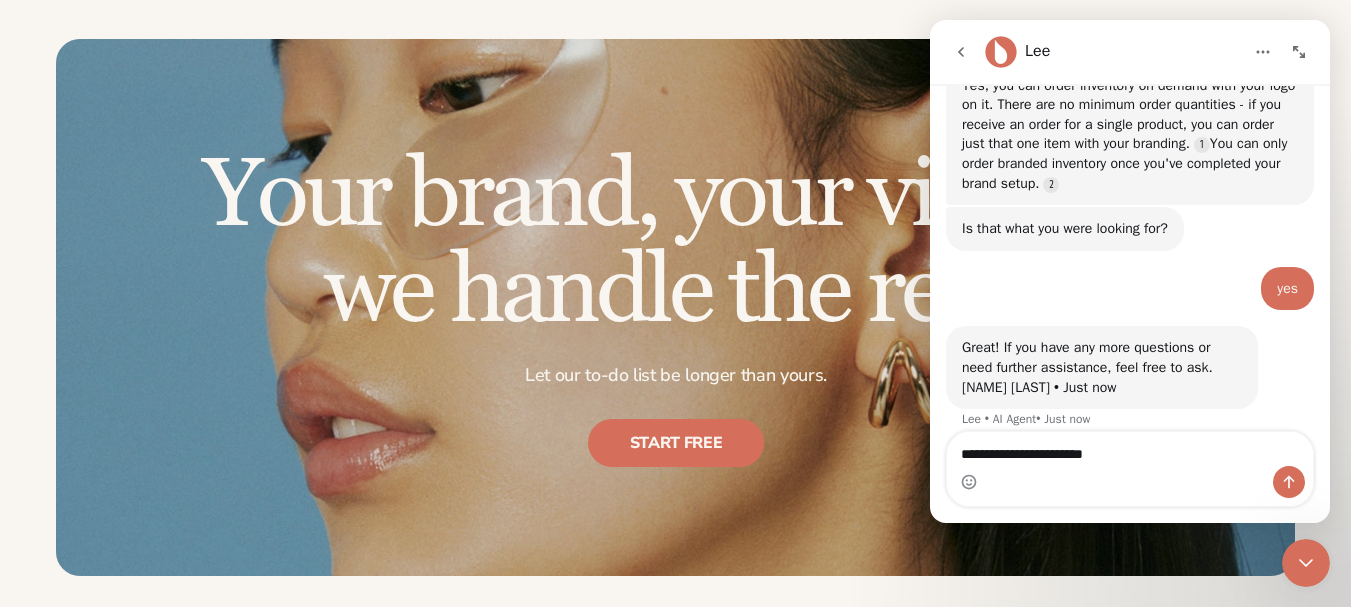 type on "**********" 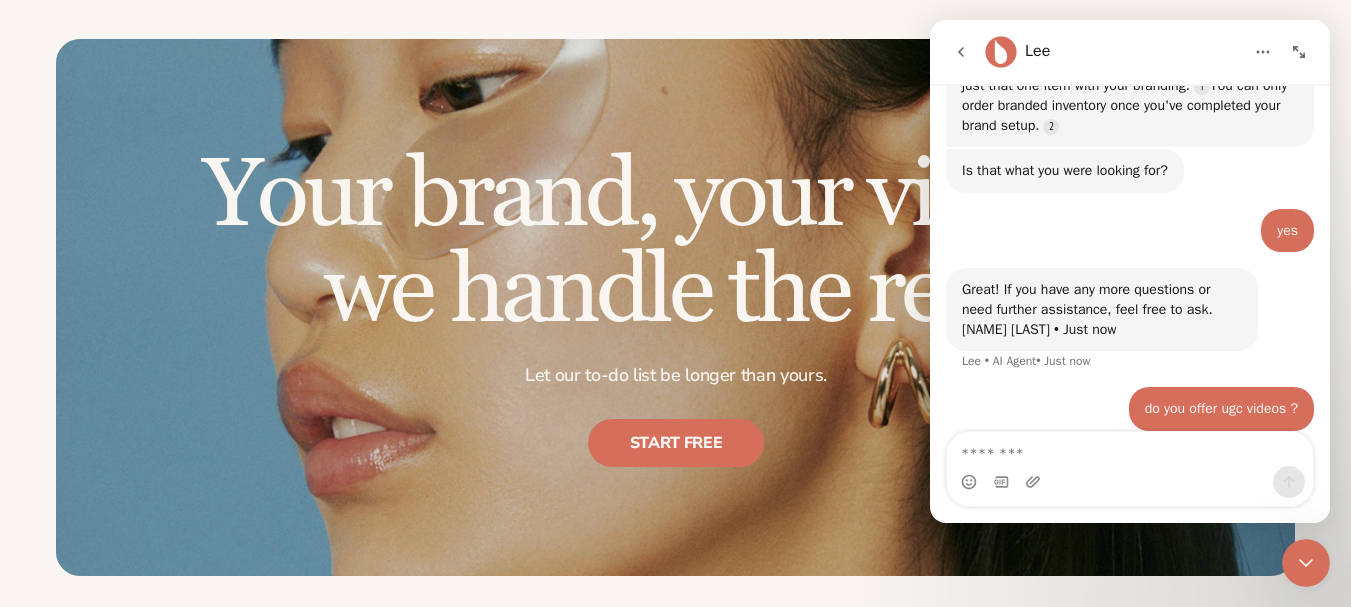 scroll, scrollTop: 1055, scrollLeft: 0, axis: vertical 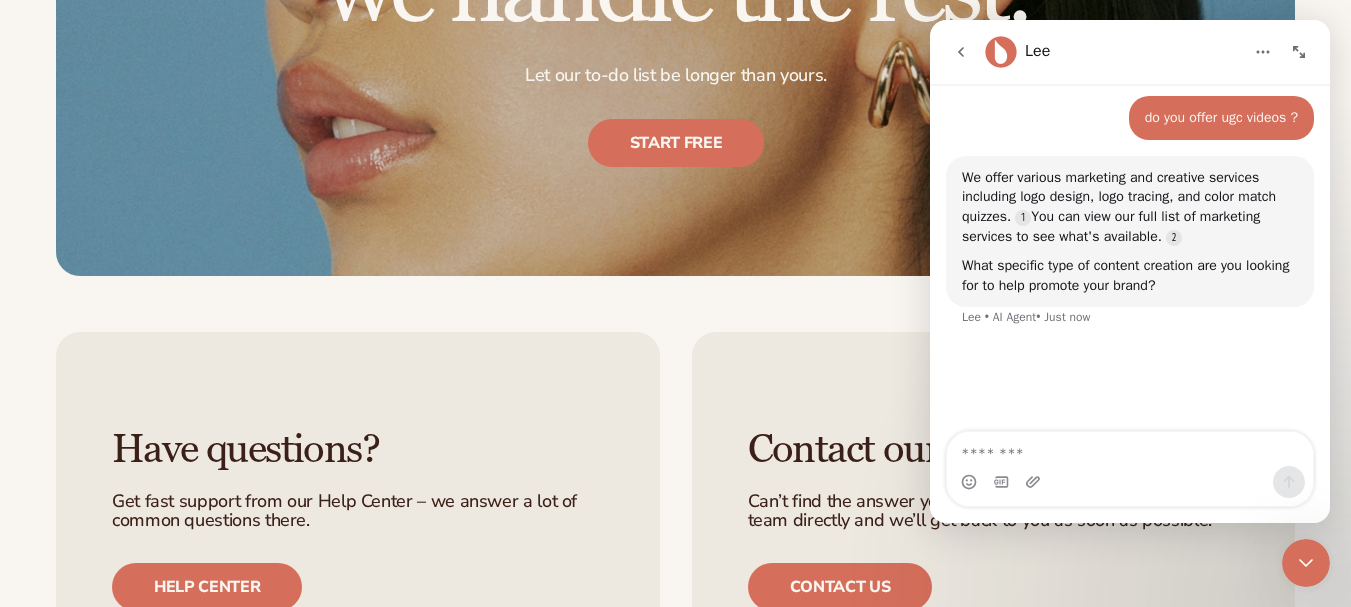 click at bounding box center [1130, 449] 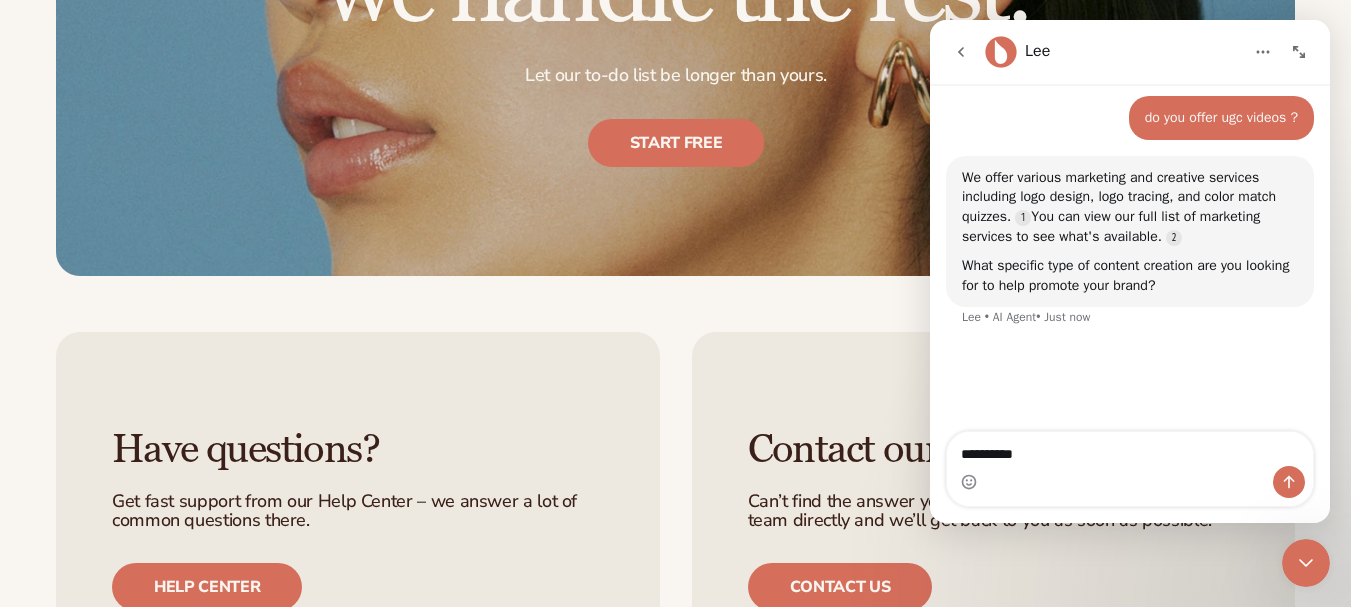 type on "**********" 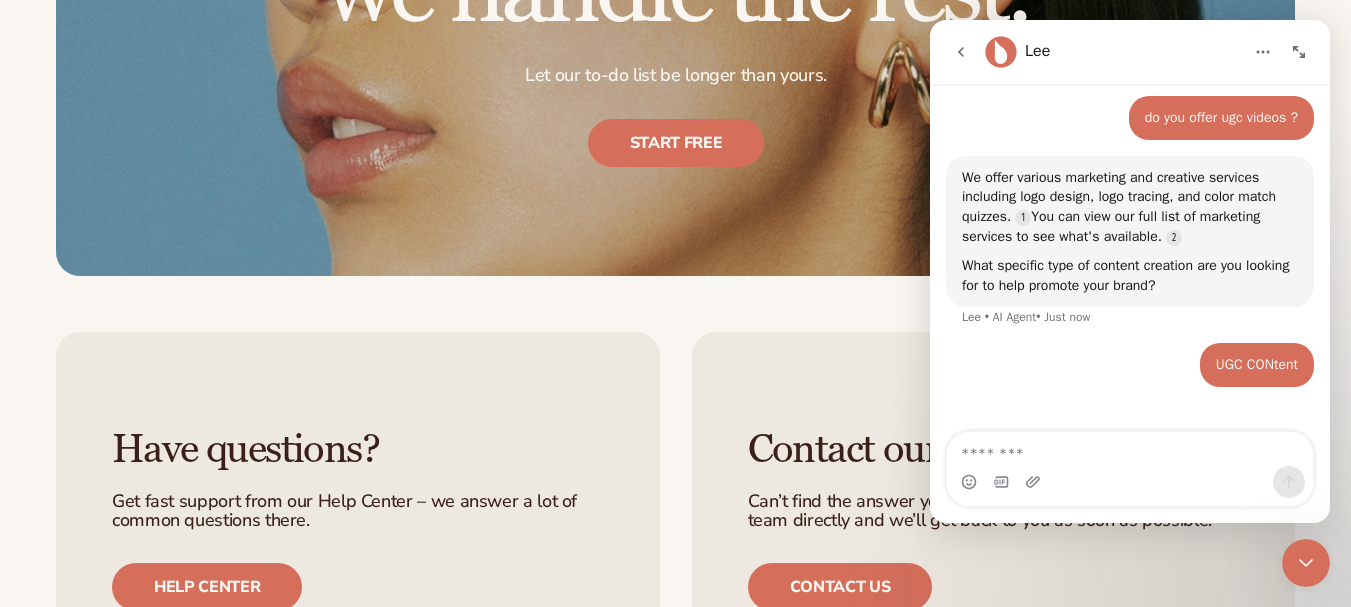 click at bounding box center (1130, 449) 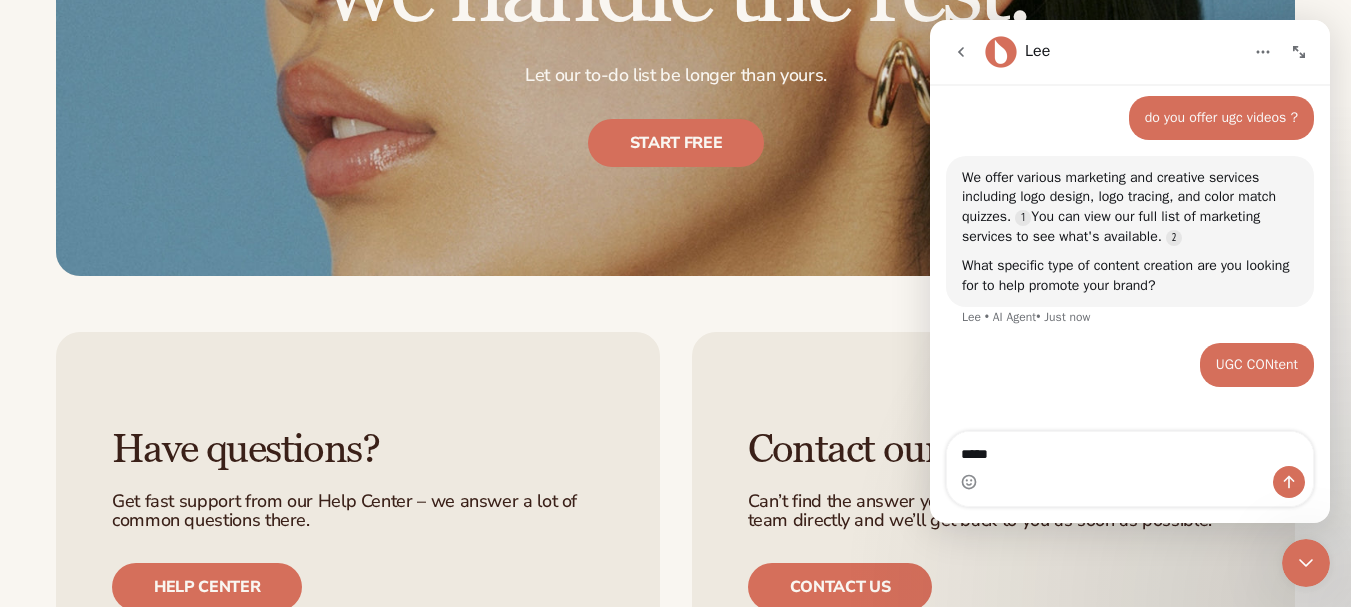 type on "******" 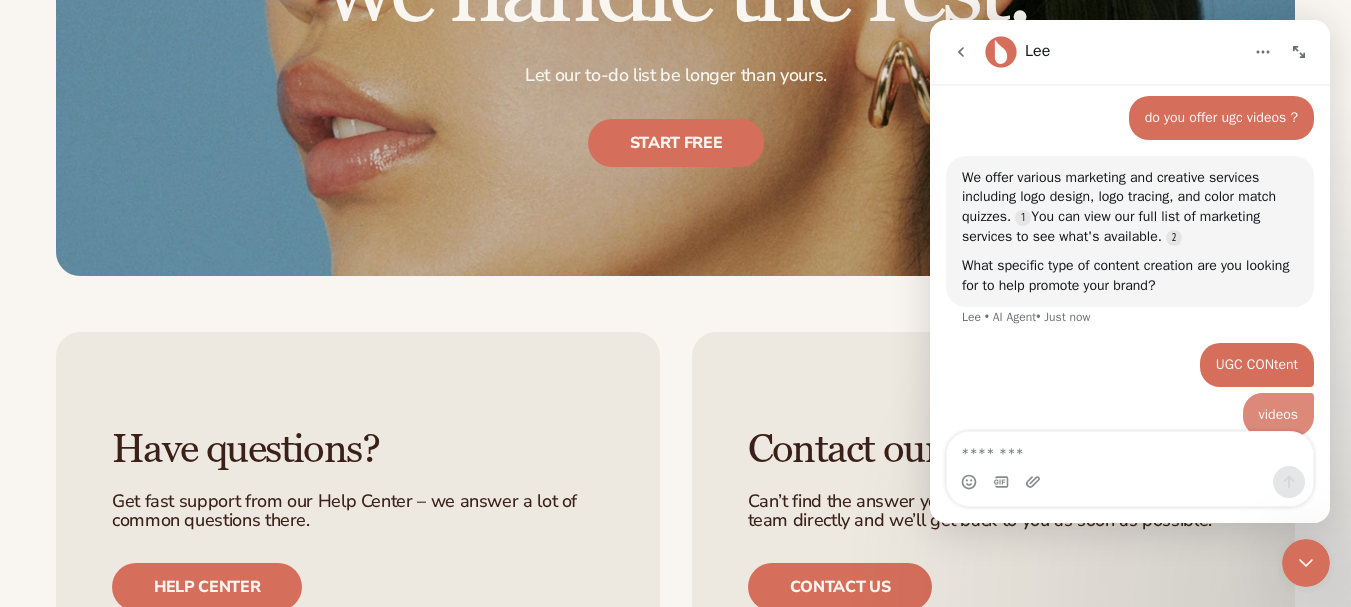 scroll, scrollTop: 1328, scrollLeft: 0, axis: vertical 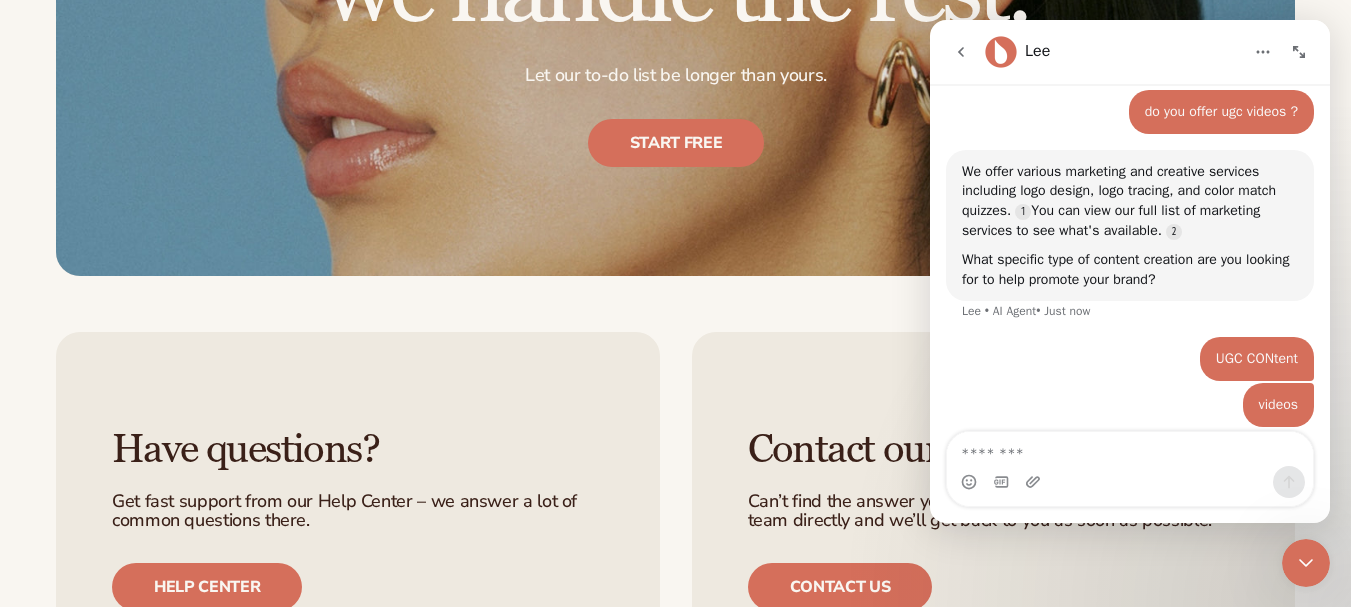 click at bounding box center (1130, 449) 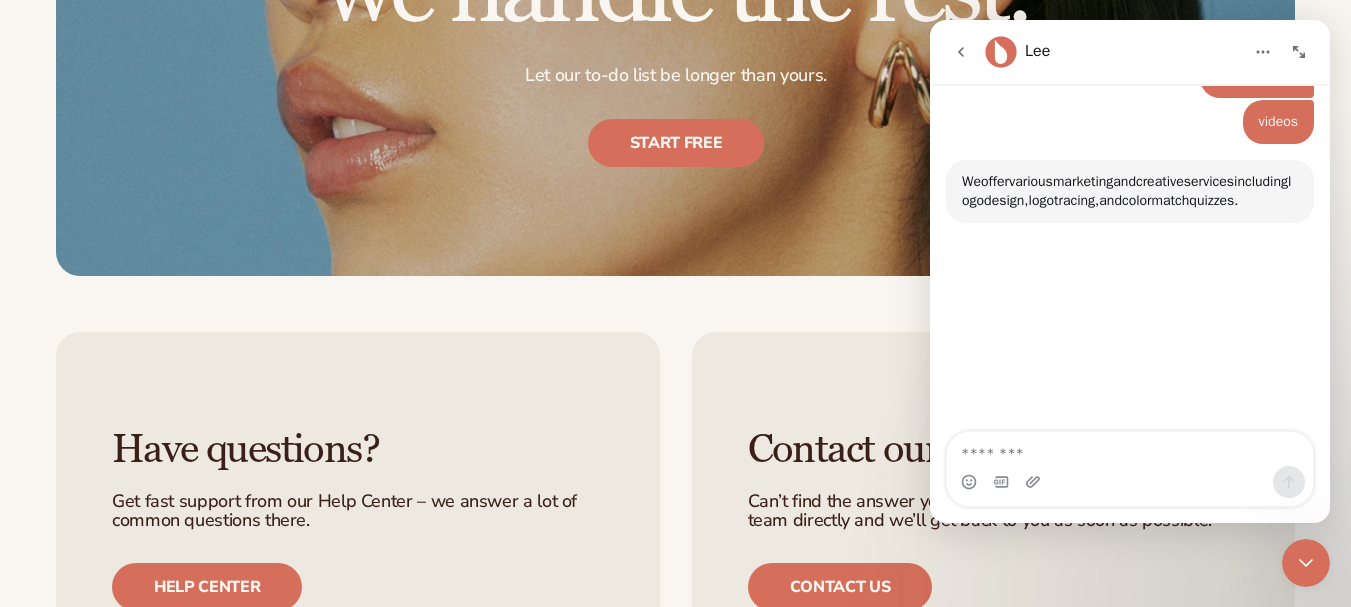 scroll, scrollTop: 1594, scrollLeft: 0, axis: vertical 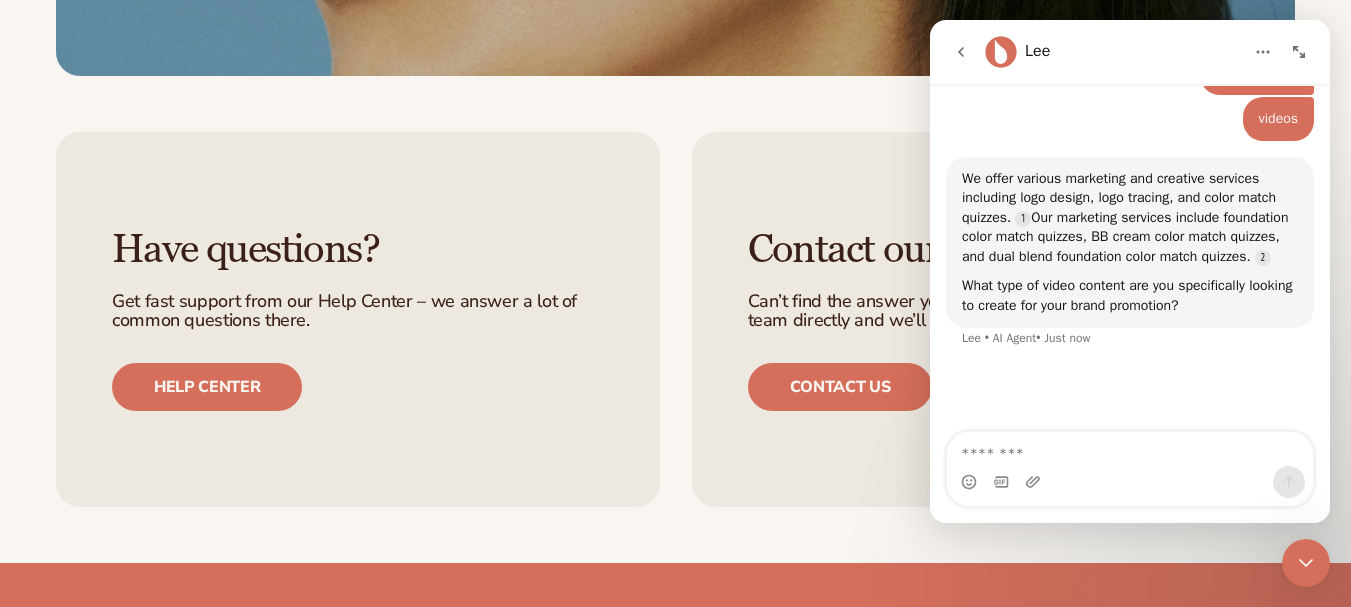 click at bounding box center (1130, 449) 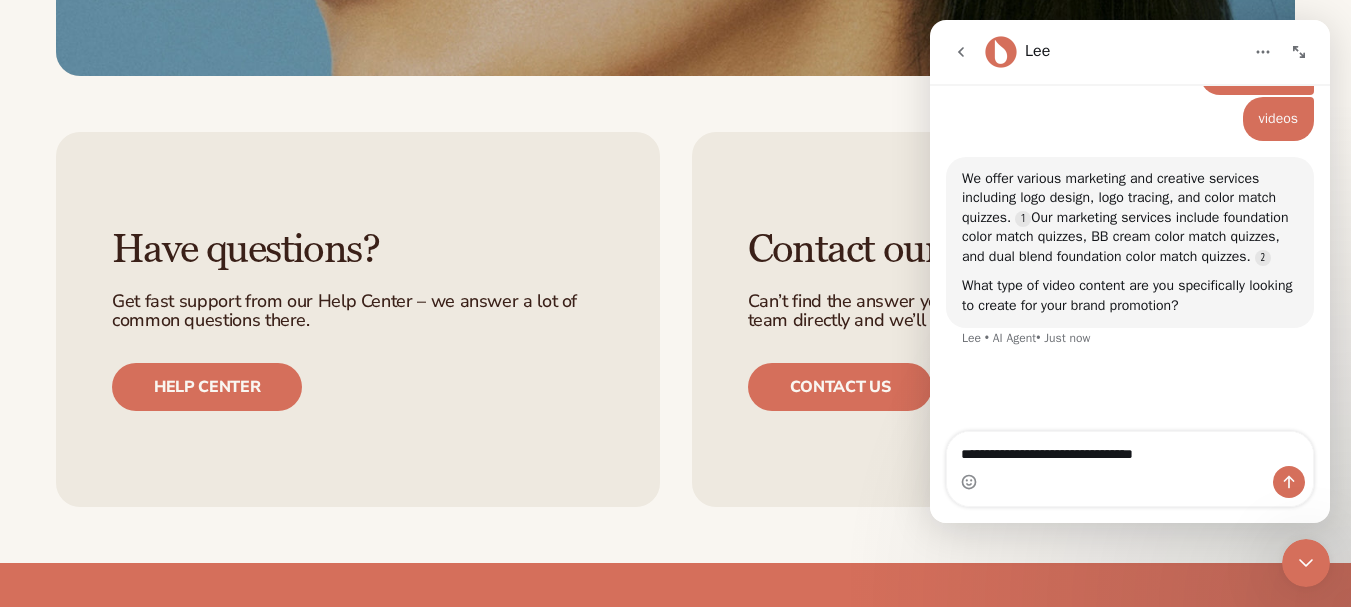type on "**********" 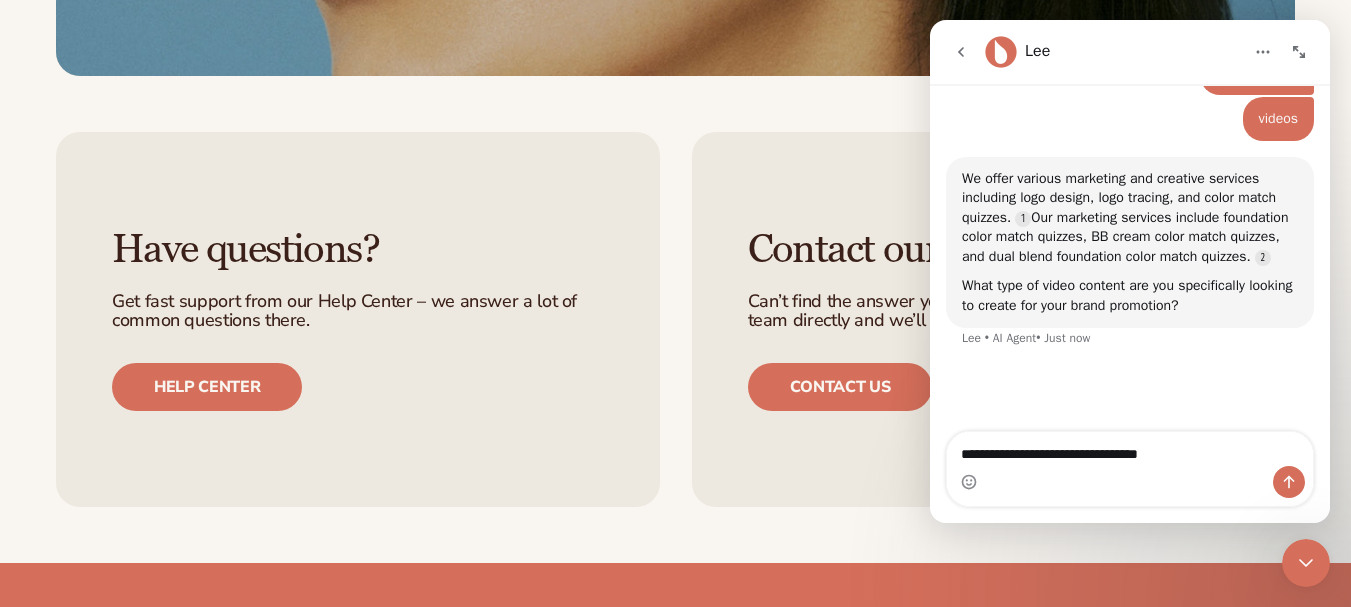 type 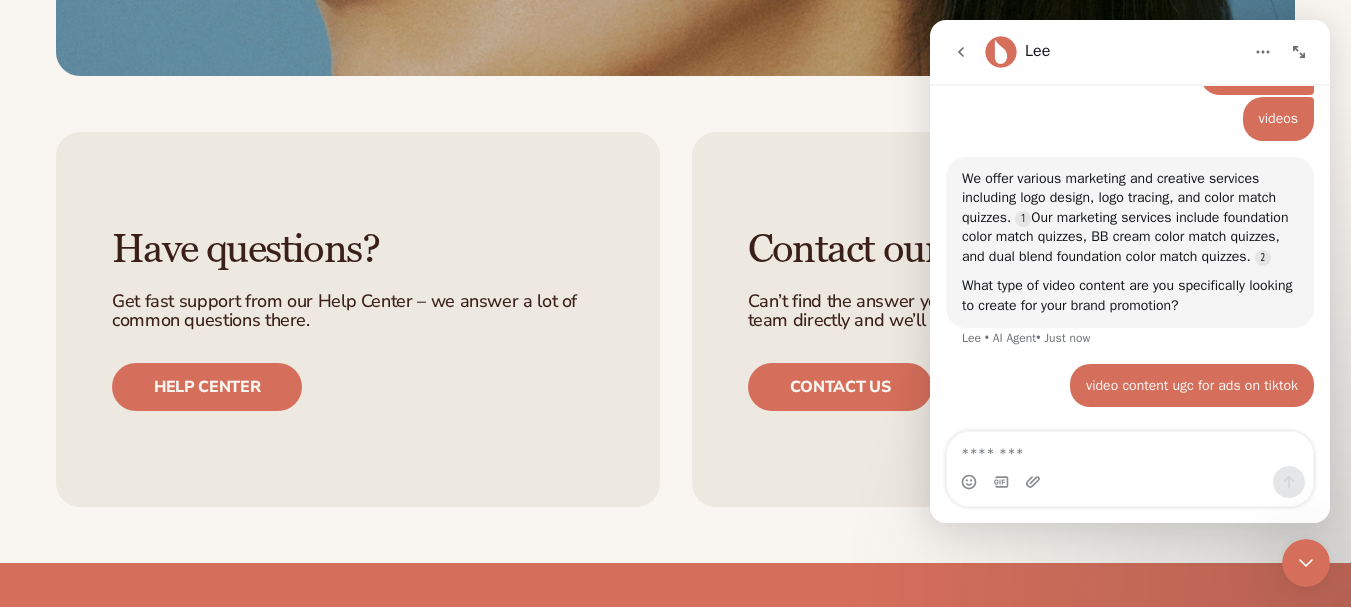 scroll, scrollTop: 4790, scrollLeft: 0, axis: vertical 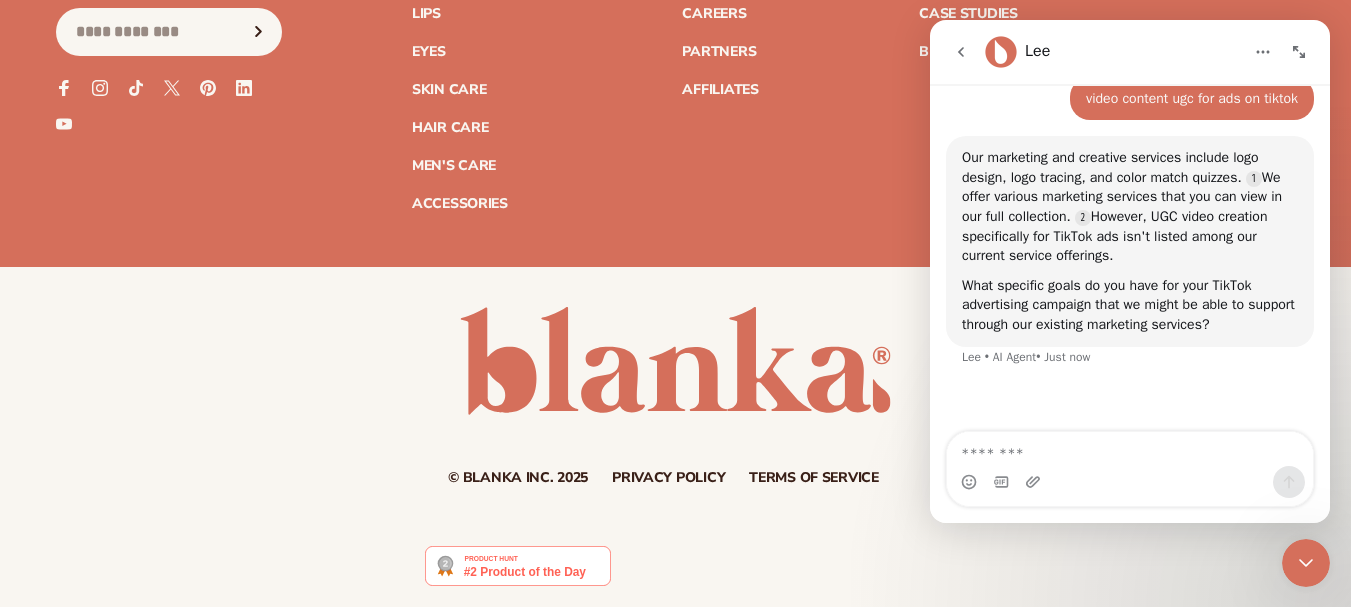 click 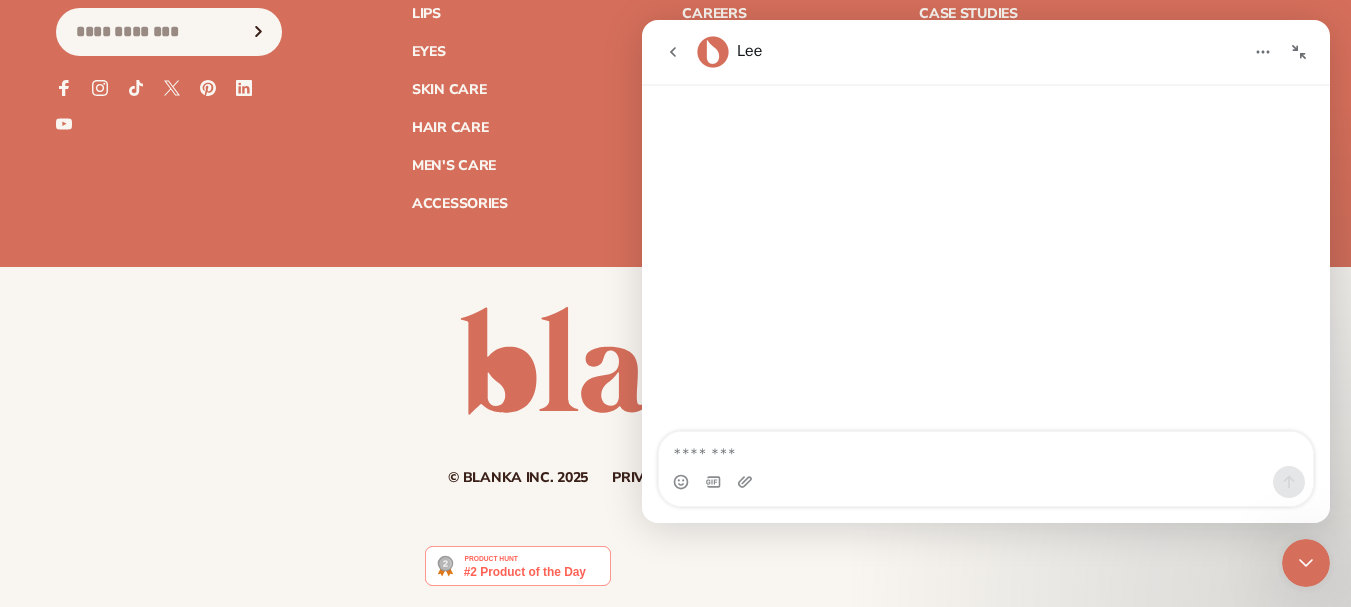 click 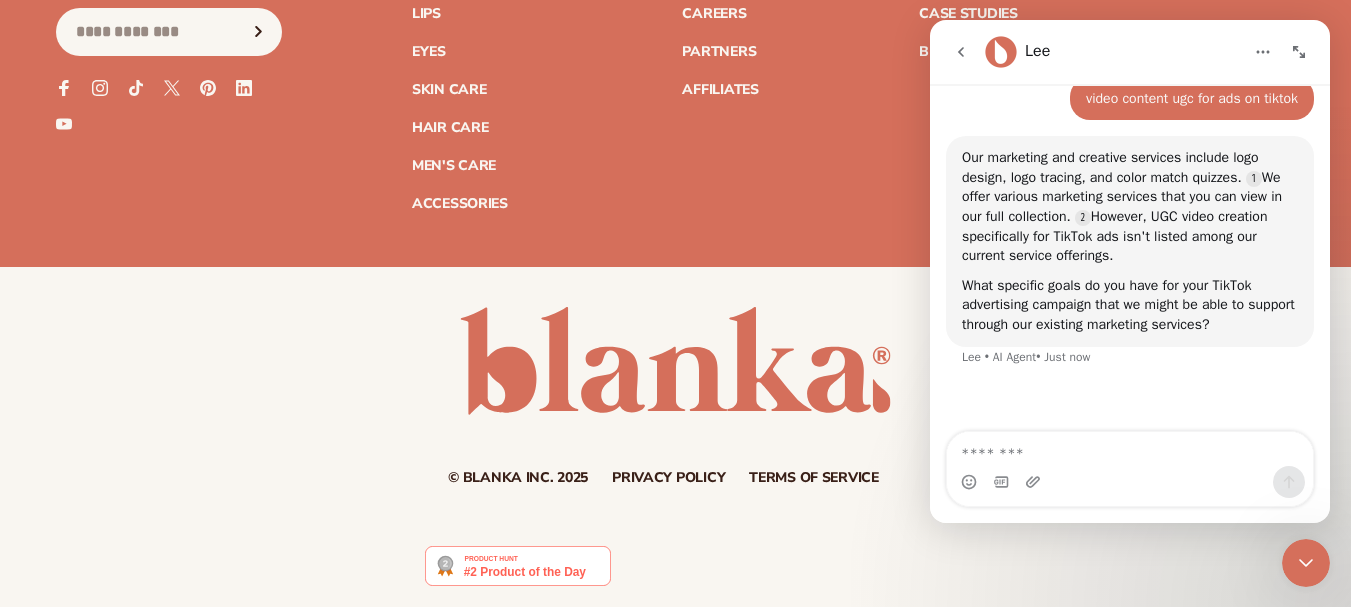 click at bounding box center (1306, 563) 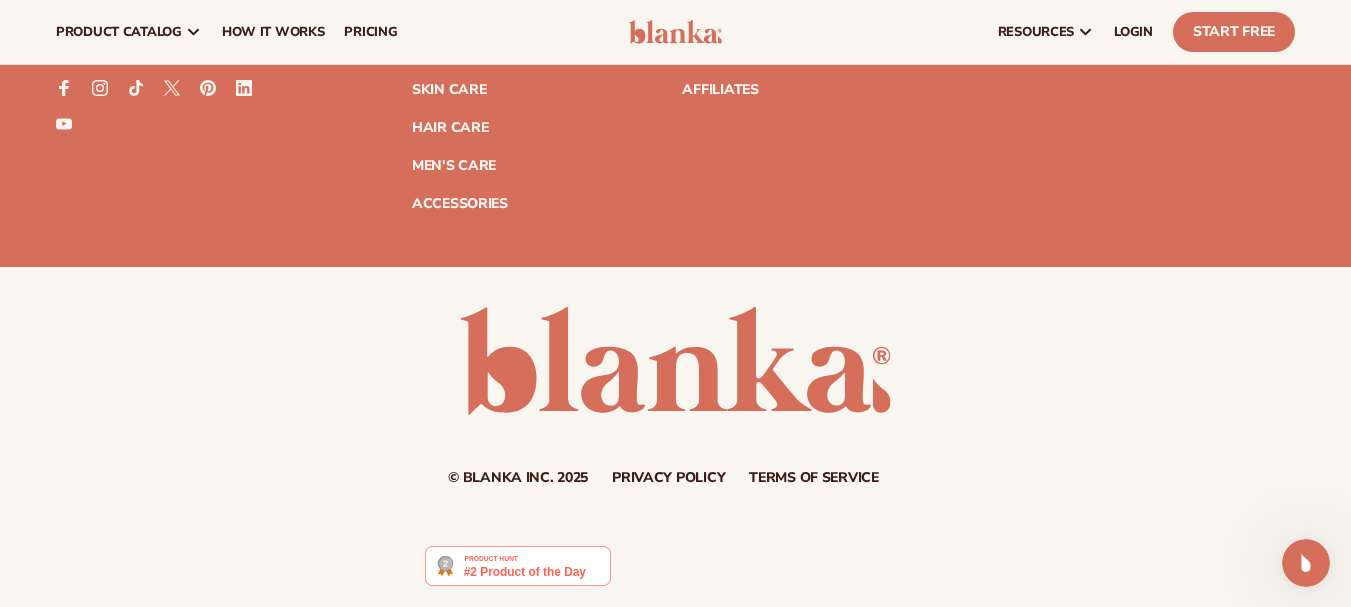 scroll, scrollTop: 4675, scrollLeft: 0, axis: vertical 